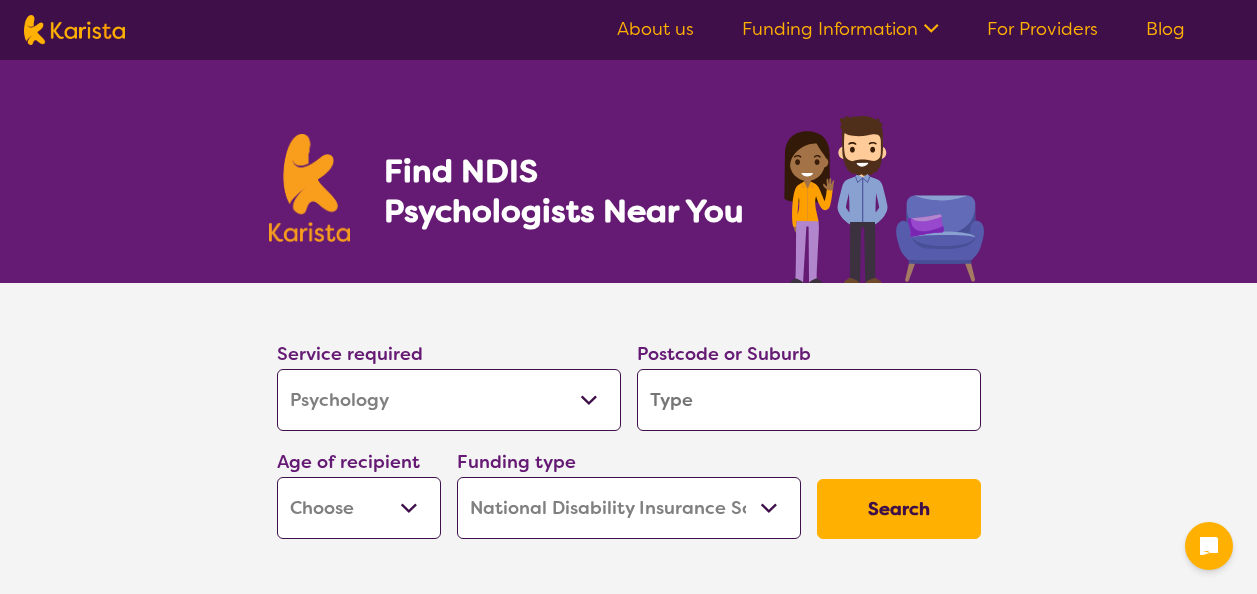 select on "Psychology" 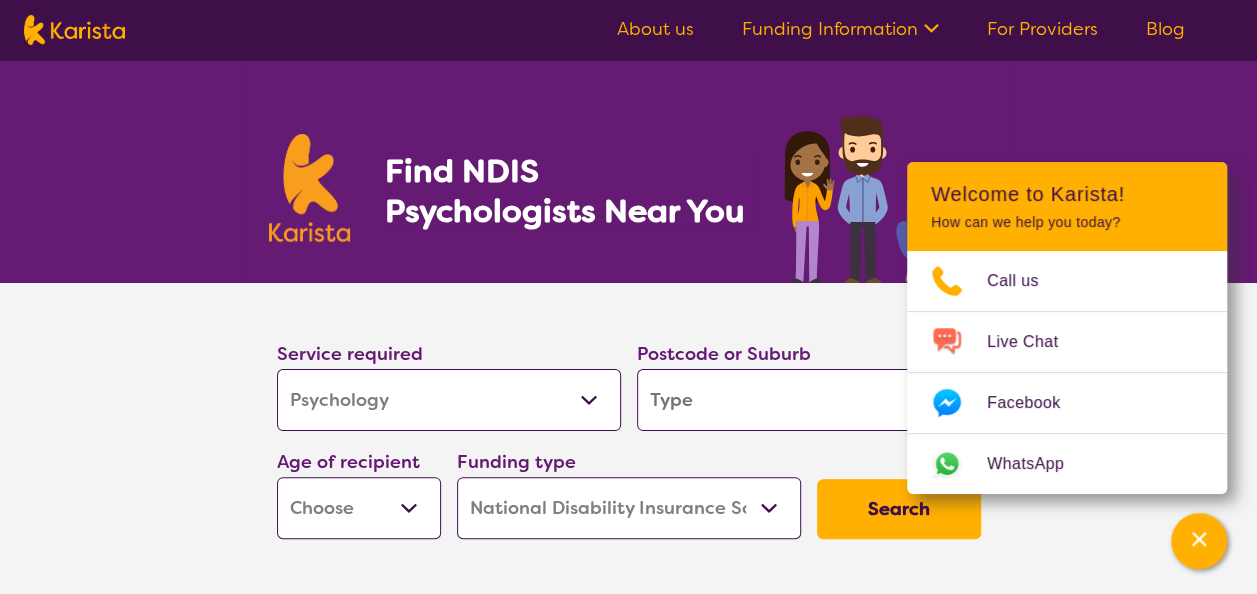 type on "2" 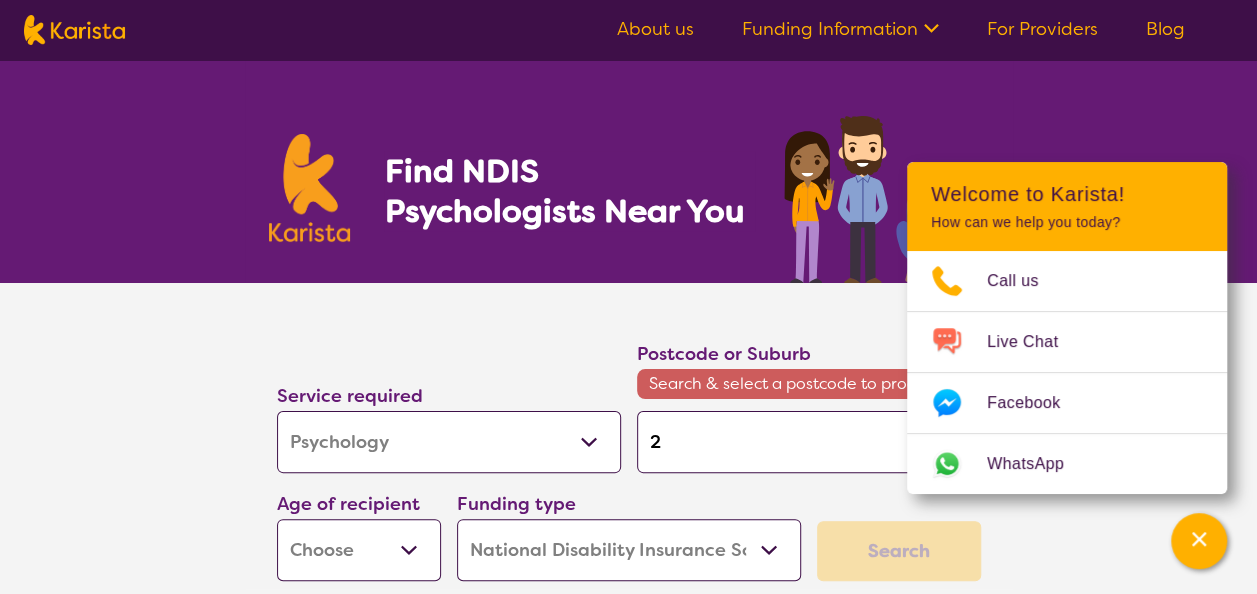 type on "27" 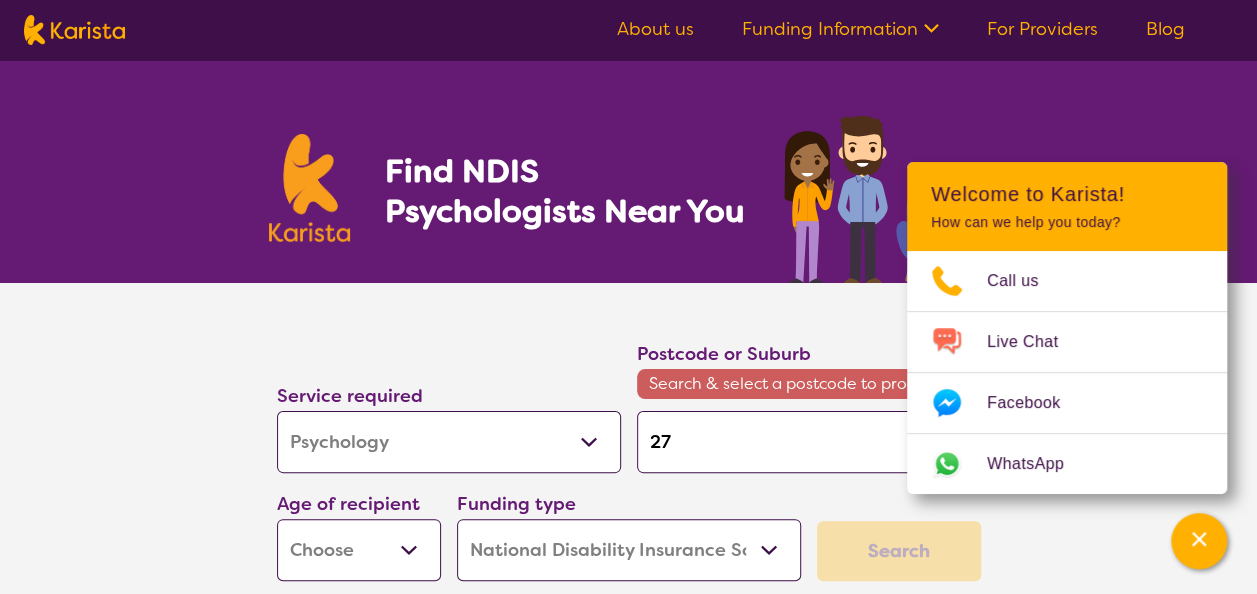 type on "[NUMBER]" 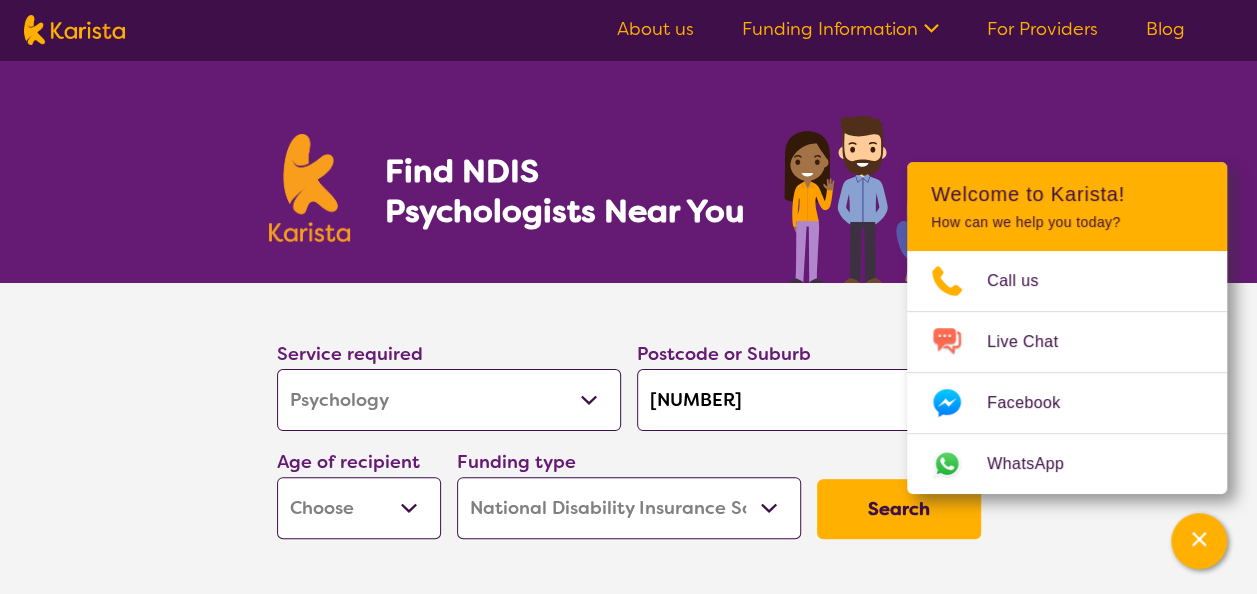 type on "[POSTAL_CODE]" 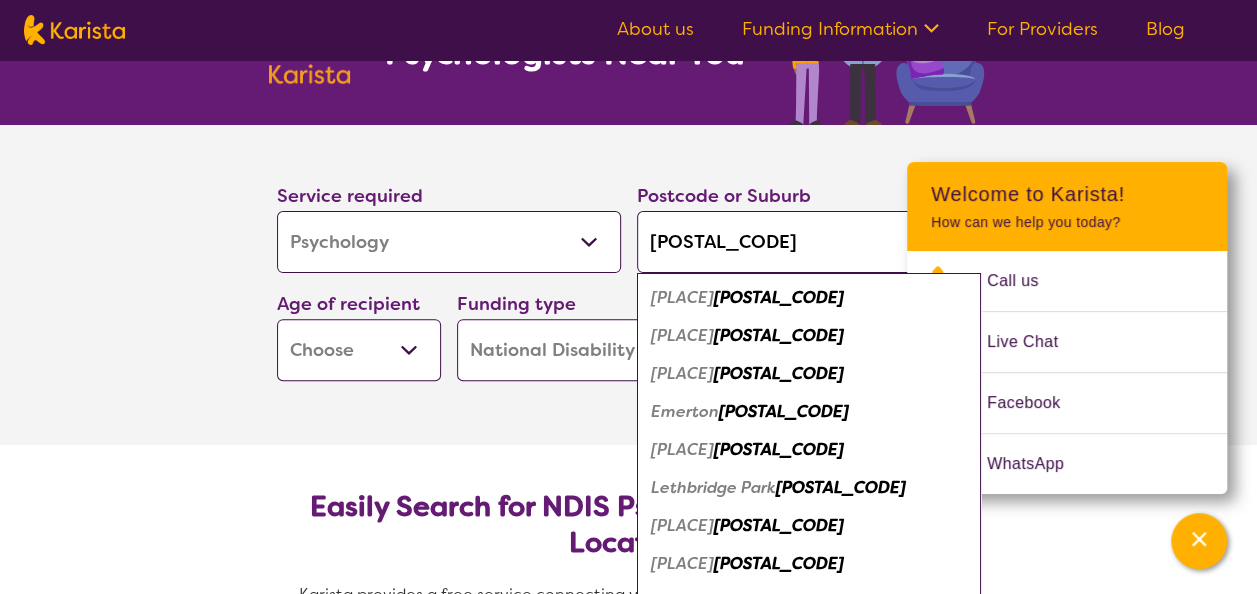scroll, scrollTop: 164, scrollLeft: 0, axis: vertical 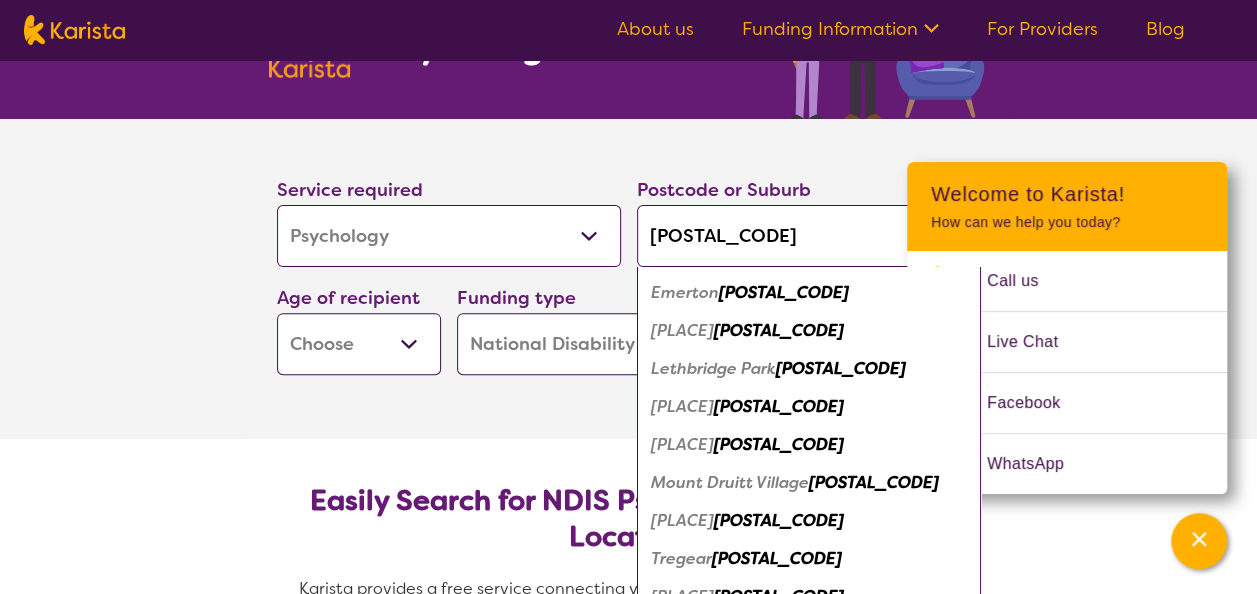 type on "[POSTAL_CODE]" 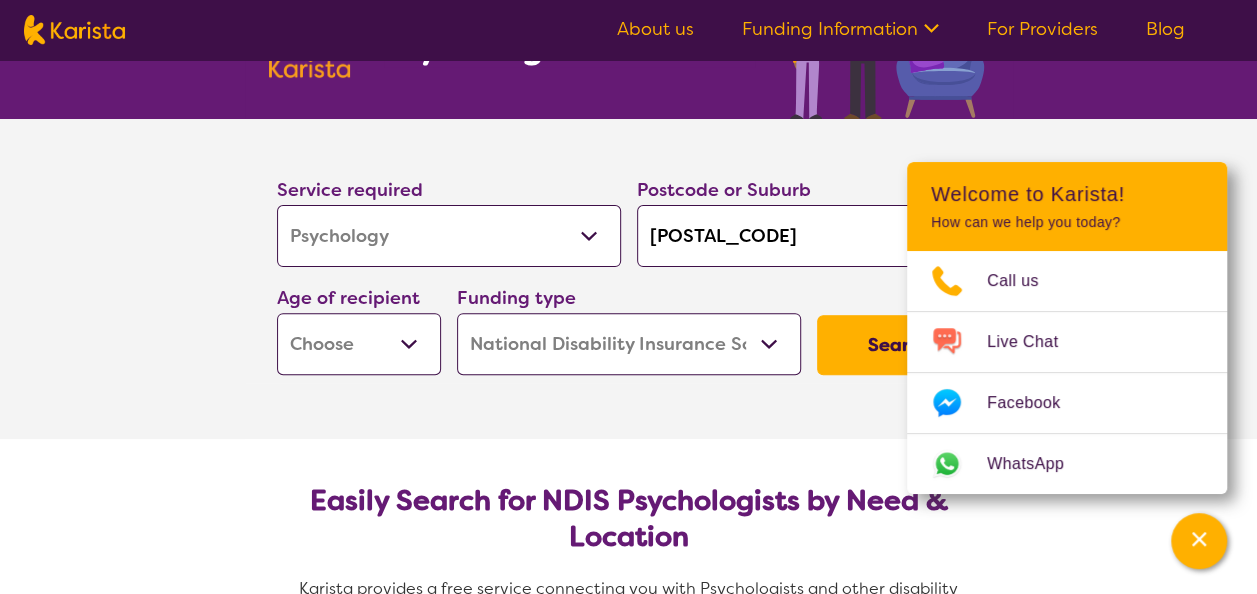click on "[POSTAL_CODE]" at bounding box center (809, 236) 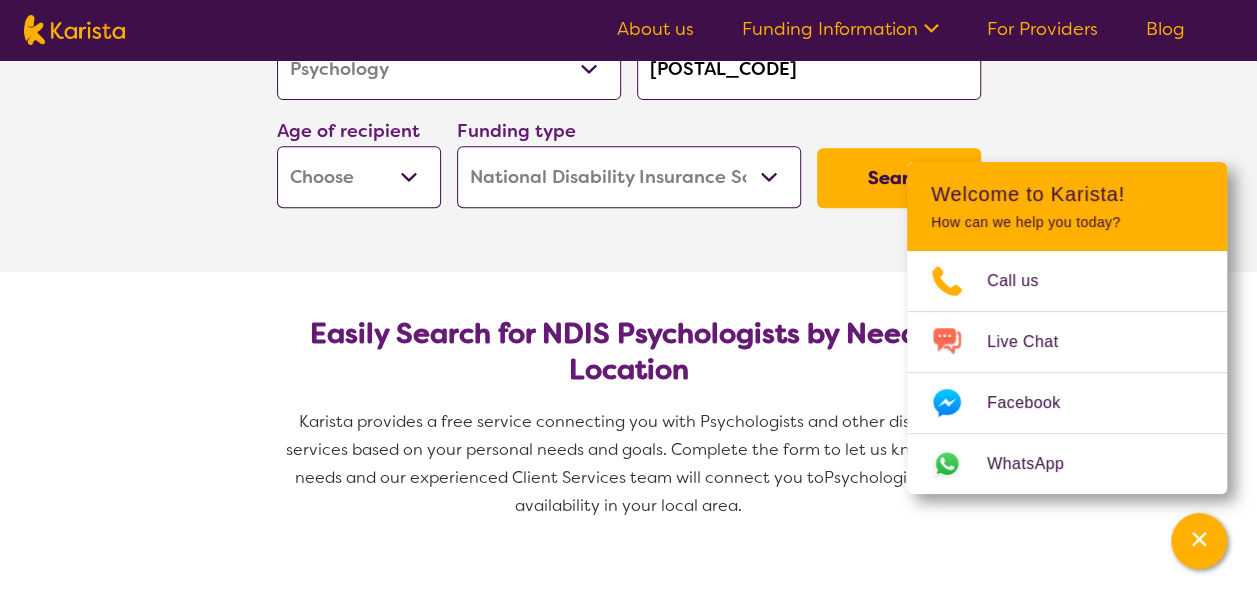 scroll, scrollTop: 341, scrollLeft: 0, axis: vertical 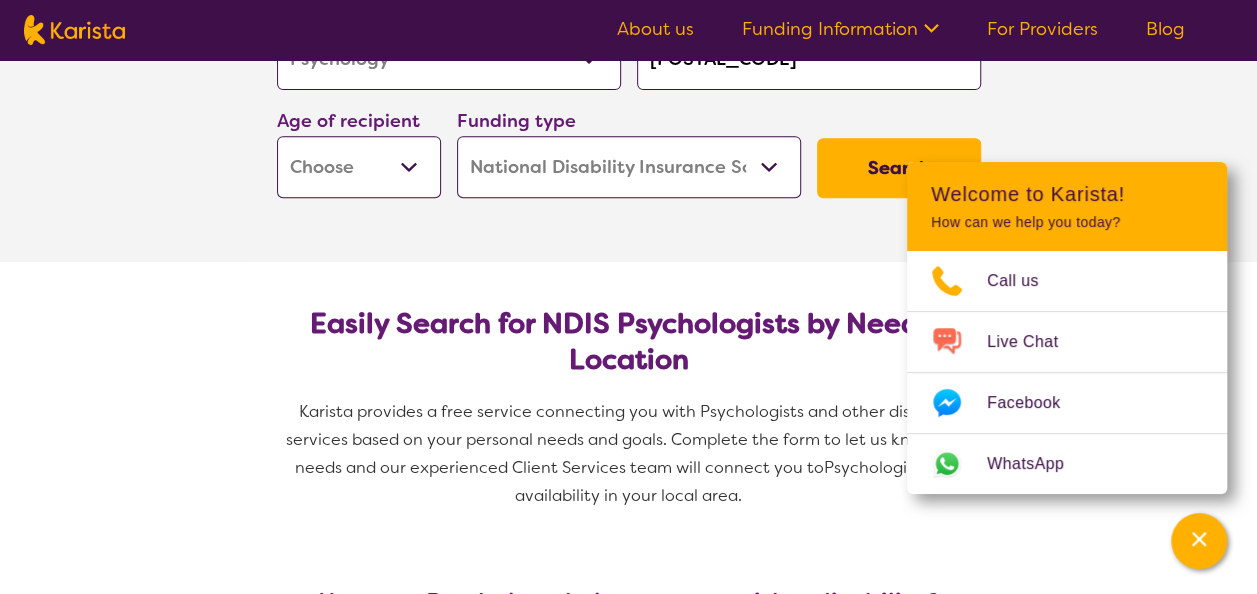 click on "Early Childhood - 0 to 9 Child - 10 to 11 Adolescent - 12 to 17 Adult - 18 to 64 Aged - 65+" at bounding box center [359, 167] 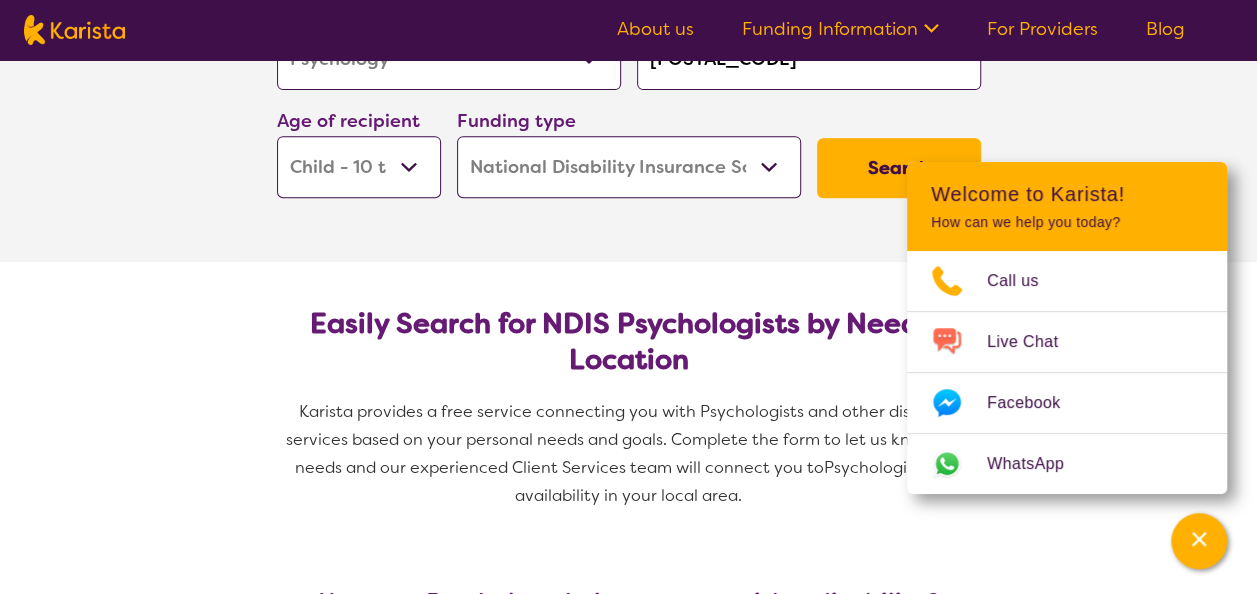 click on "Early Childhood - 0 to 9 Child - 10 to 11 Adolescent - 12 to 17 Adult - 18 to 64 Aged - 65+" at bounding box center [359, 167] 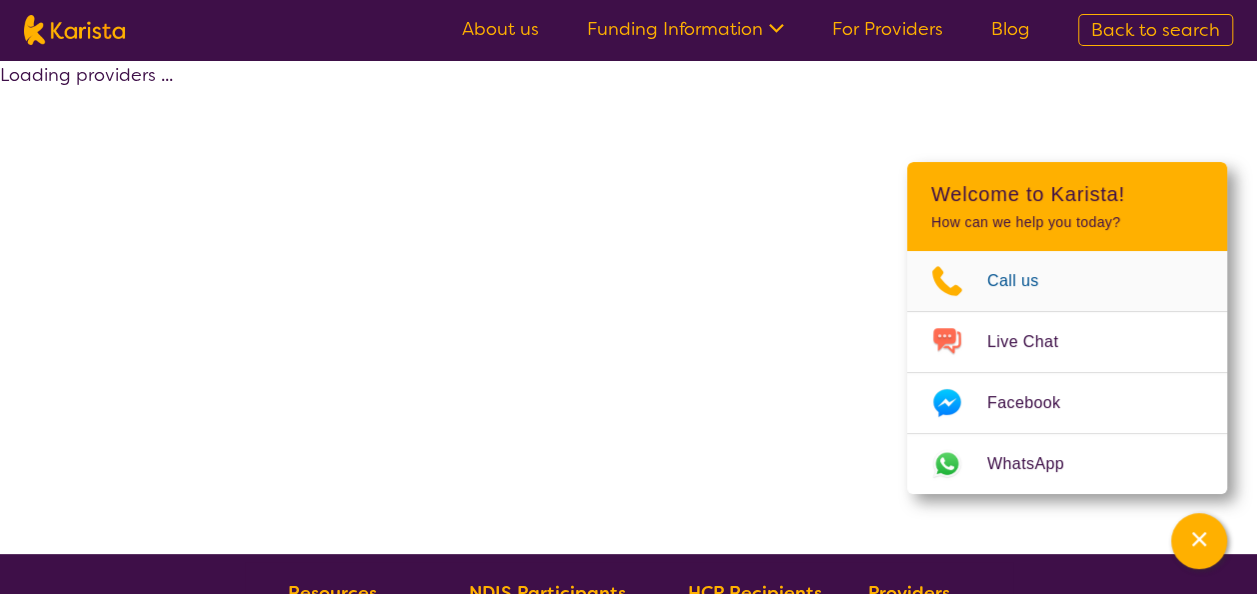 select on "by_score" 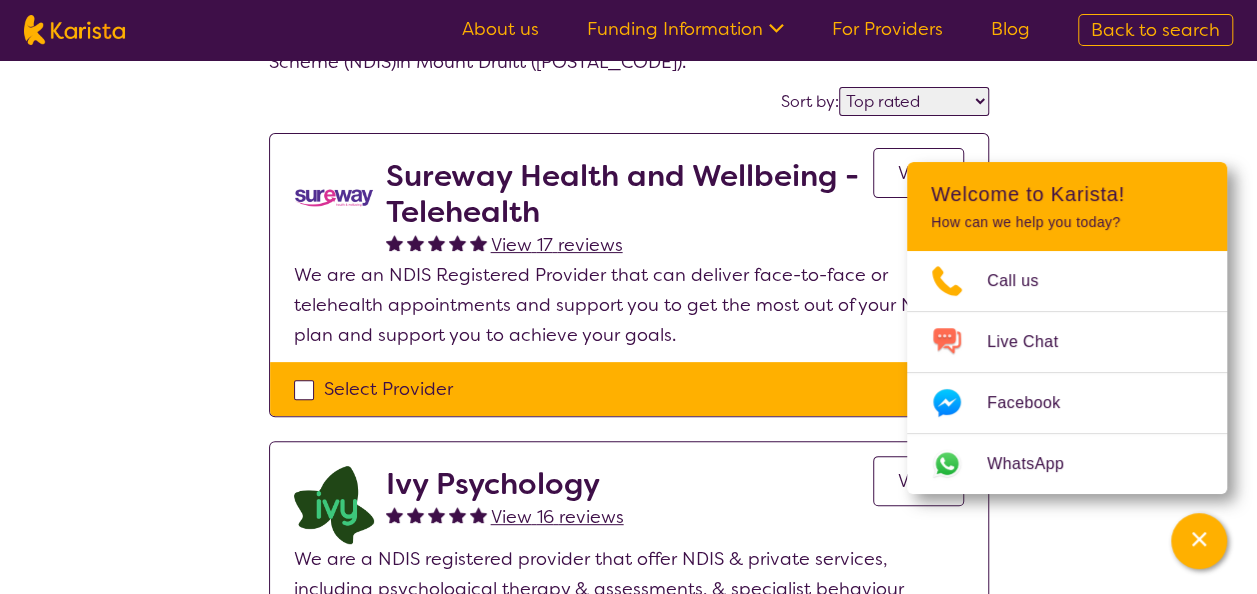 scroll, scrollTop: 147, scrollLeft: 0, axis: vertical 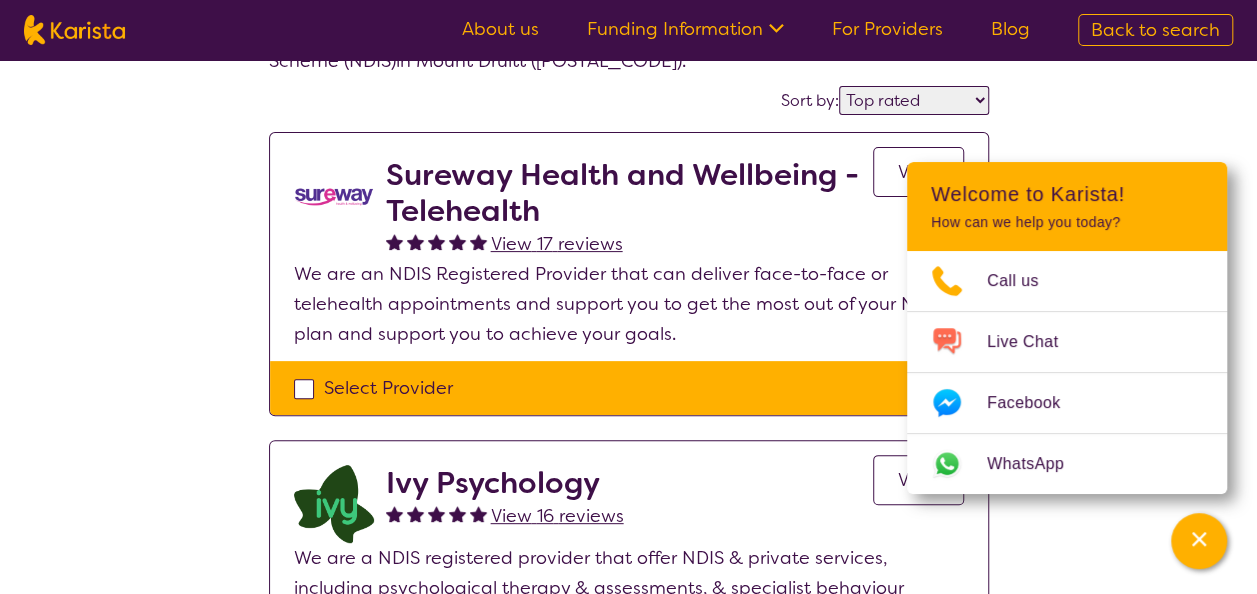 click on "View" at bounding box center [918, 172] 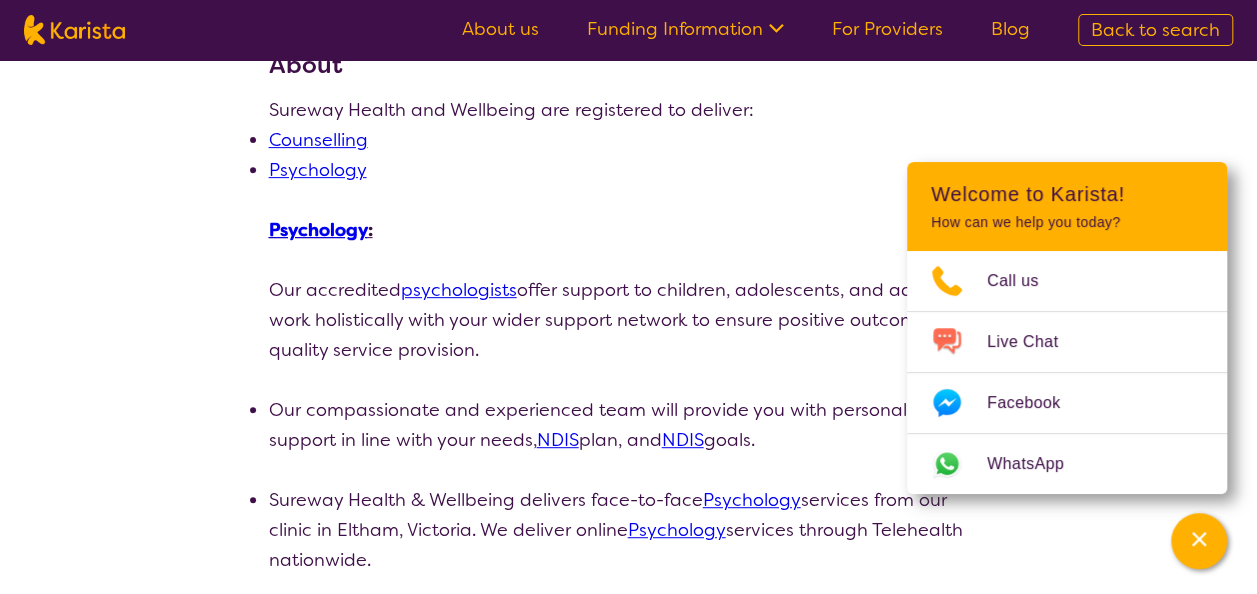 scroll, scrollTop: 330, scrollLeft: 0, axis: vertical 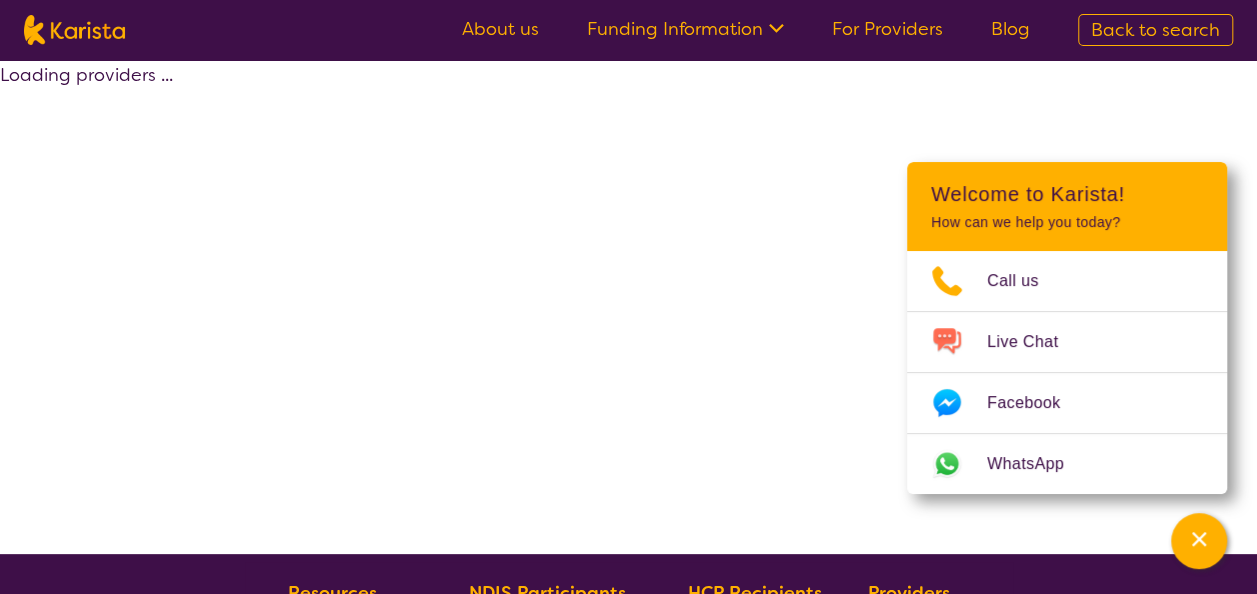 select on "by_score" 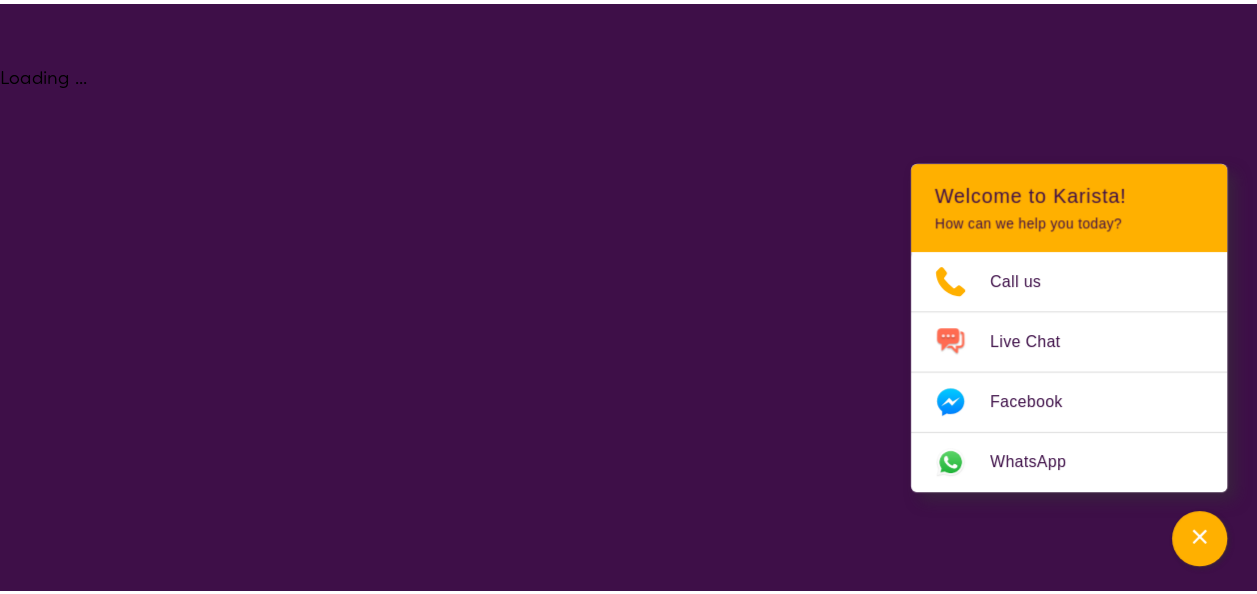 select on "Psychology" 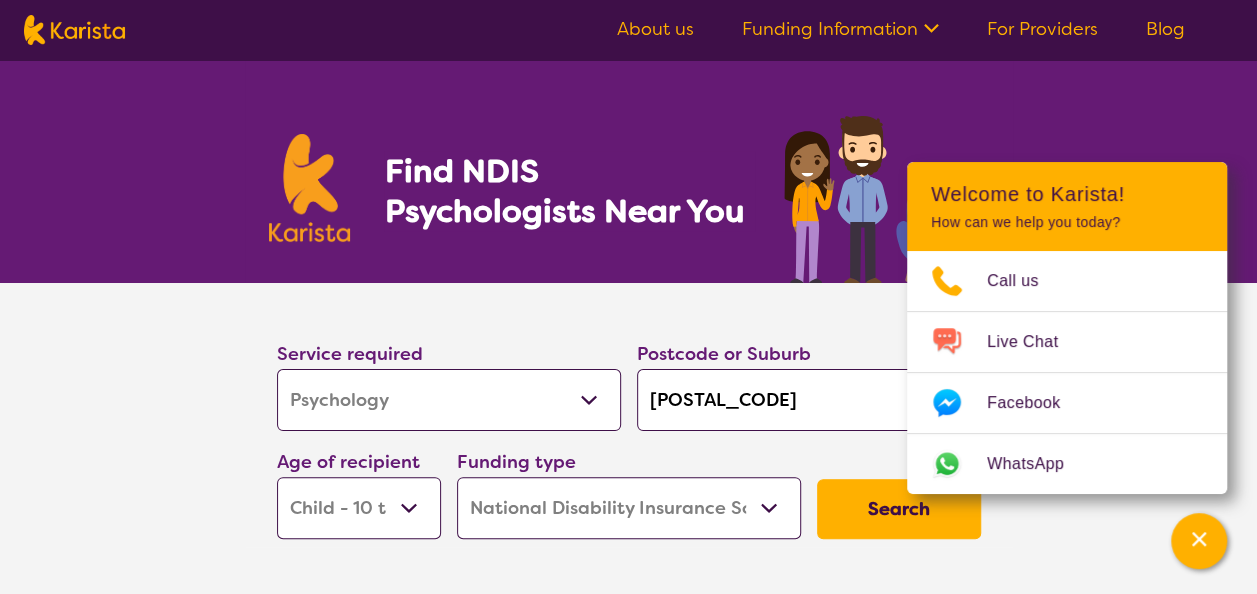 click on "[POSTAL_CODE]" at bounding box center [809, 400] 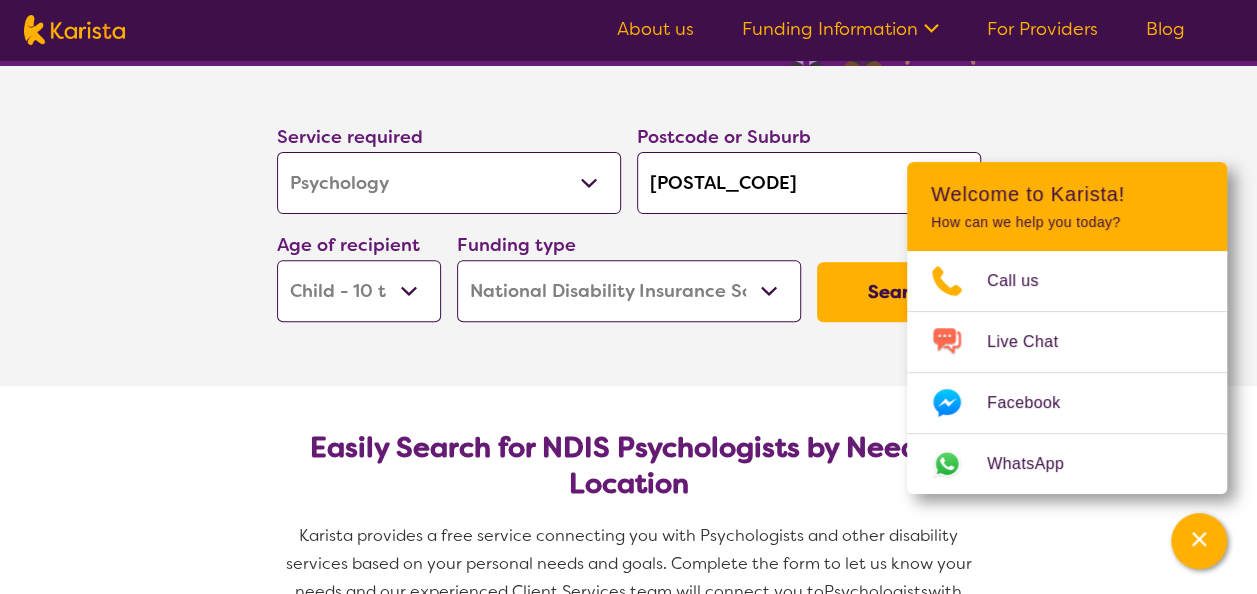 scroll, scrollTop: 215, scrollLeft: 0, axis: vertical 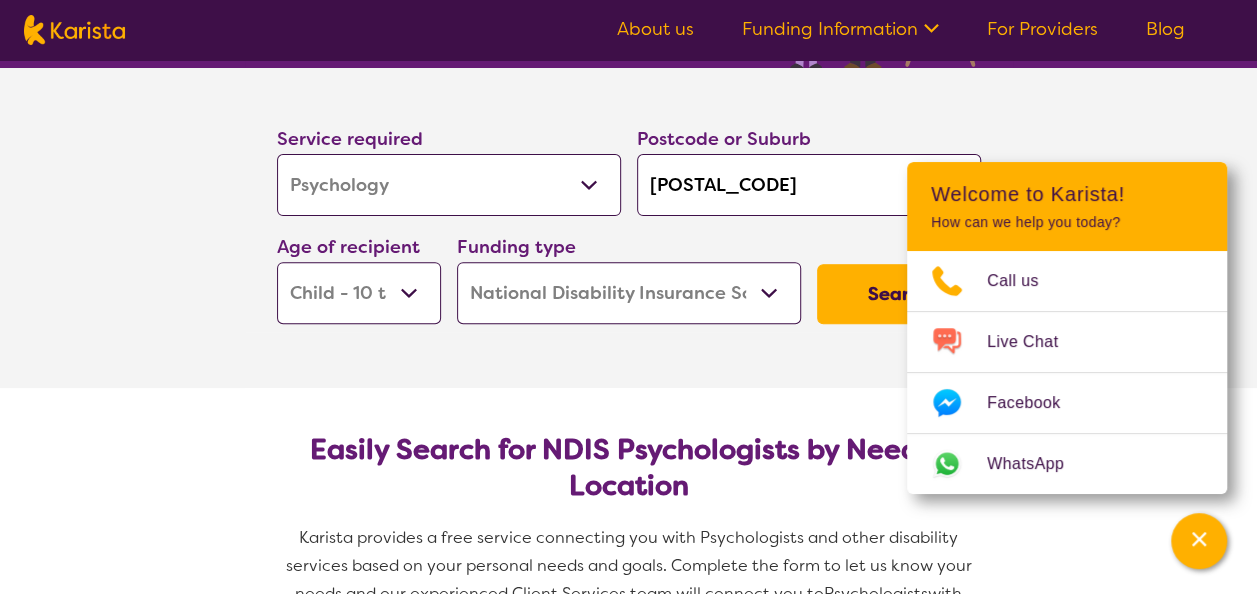 type on "[NUMBER]" 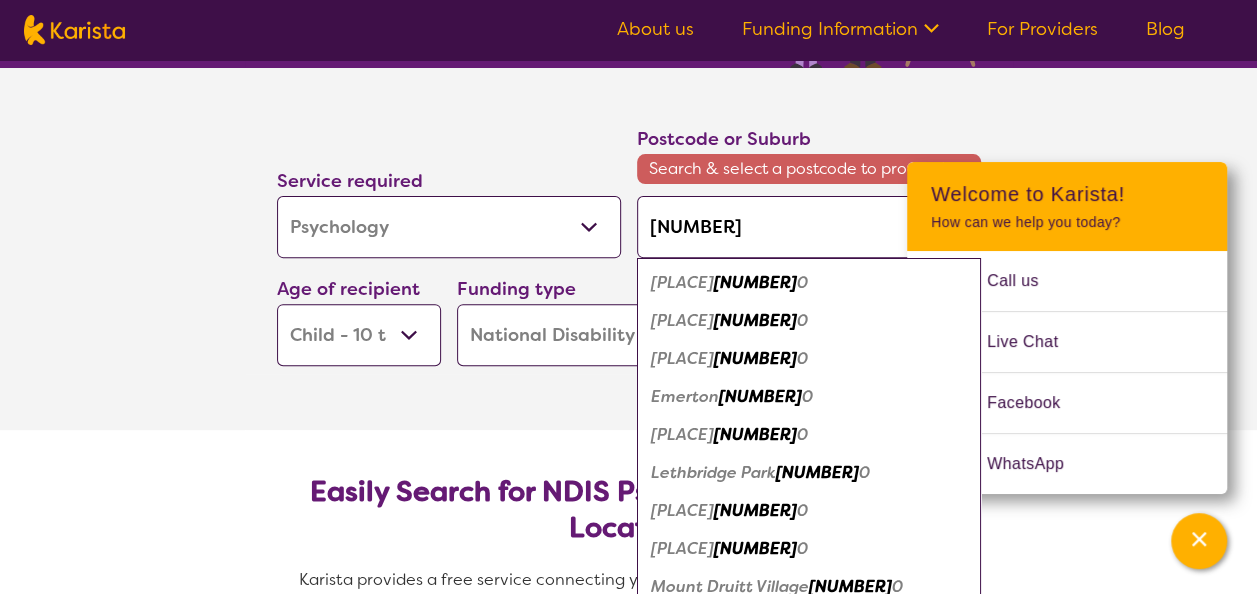 type on "[POSTAL_CODE]" 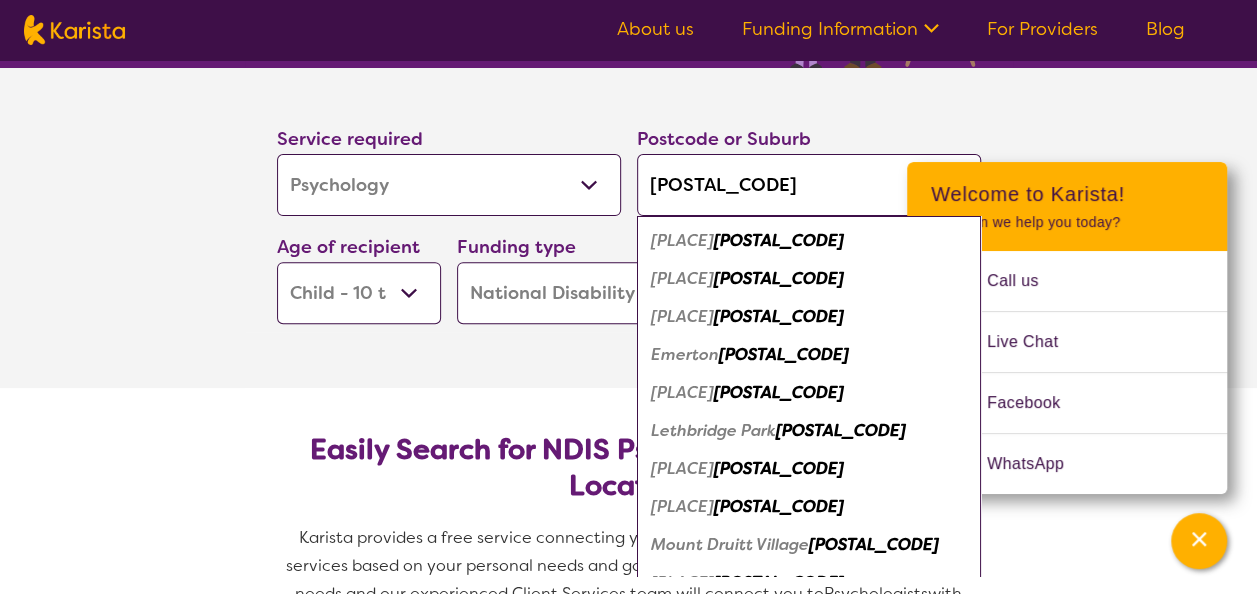 click on "[PLACE]" at bounding box center [682, 506] 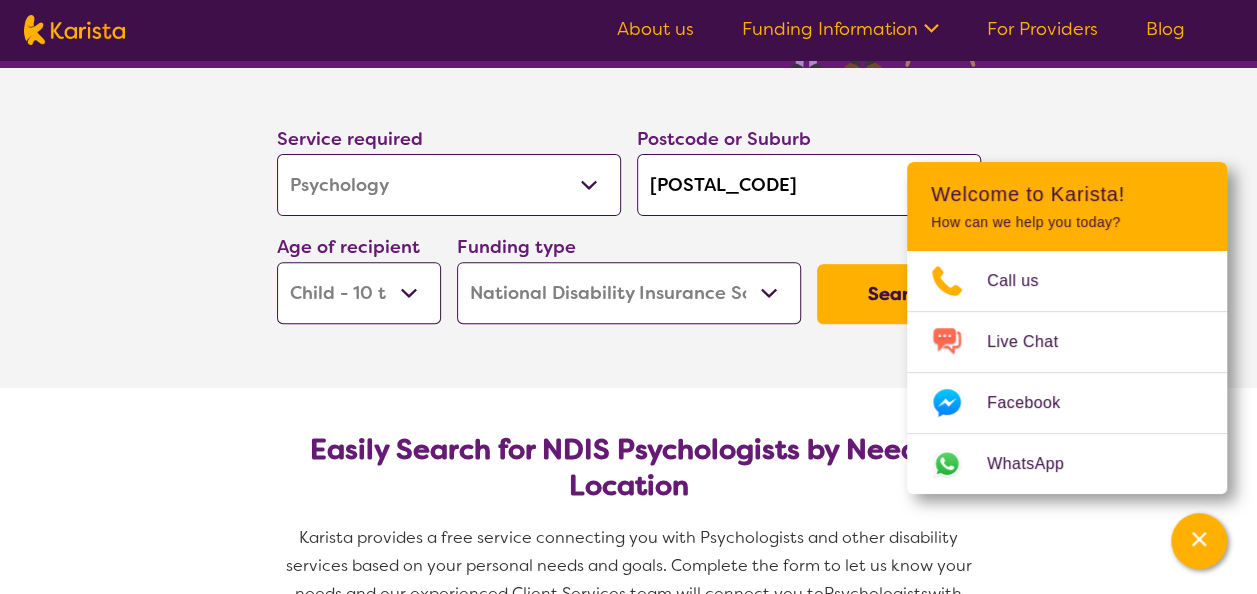 click on "[POSTAL_CODE]" at bounding box center [809, 185] 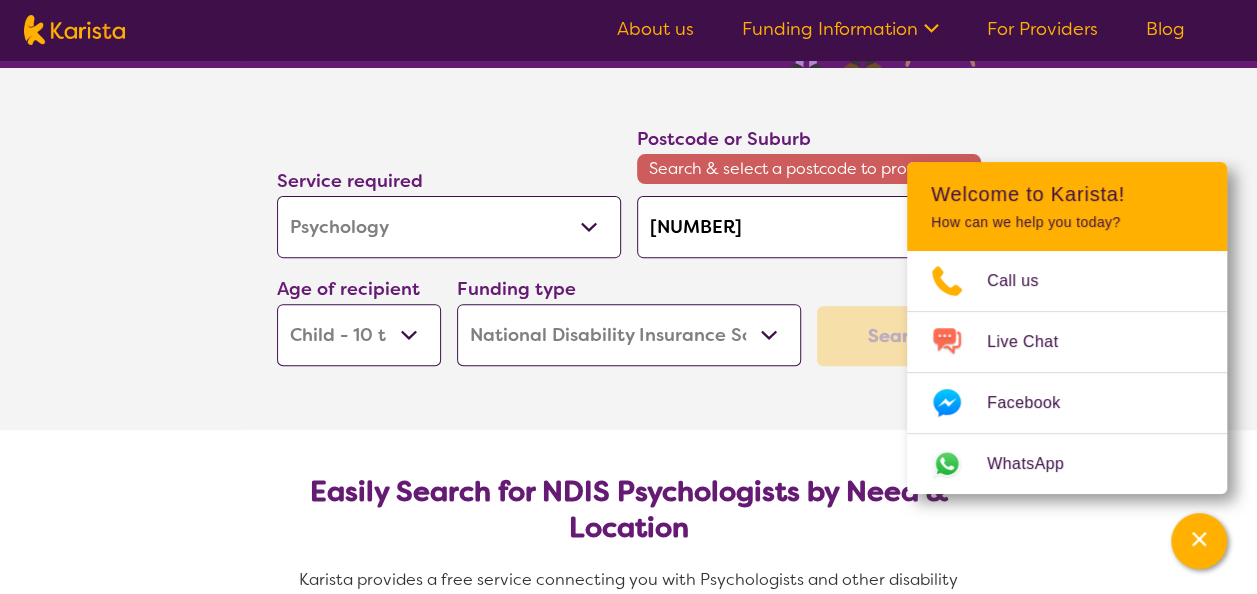 type on "27" 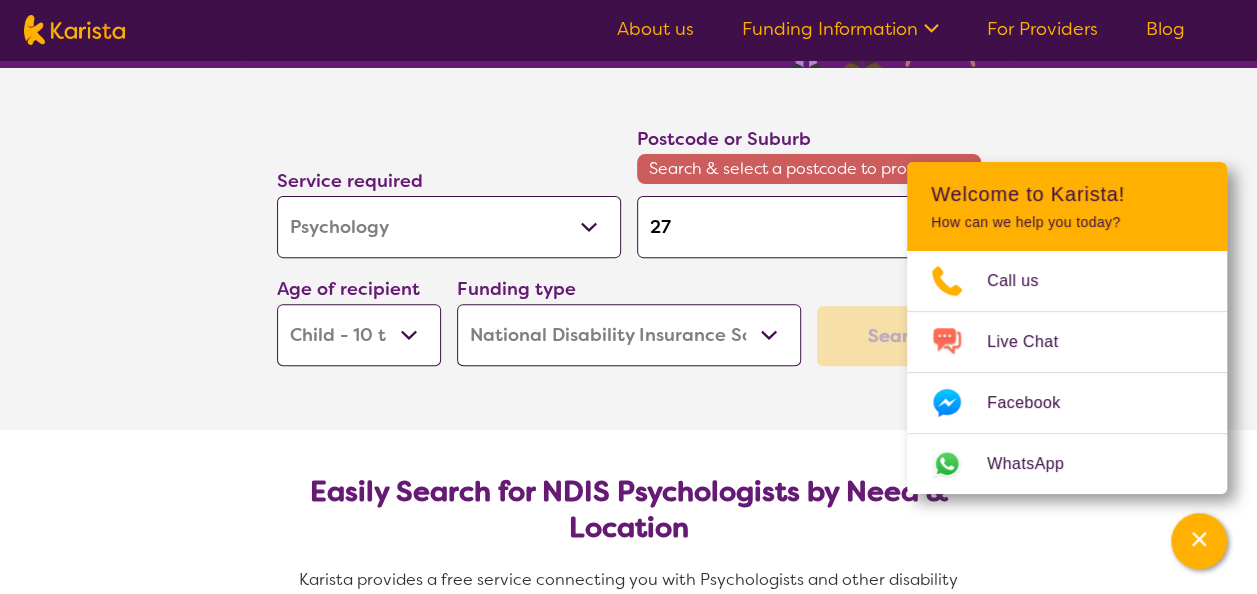 type on "2" 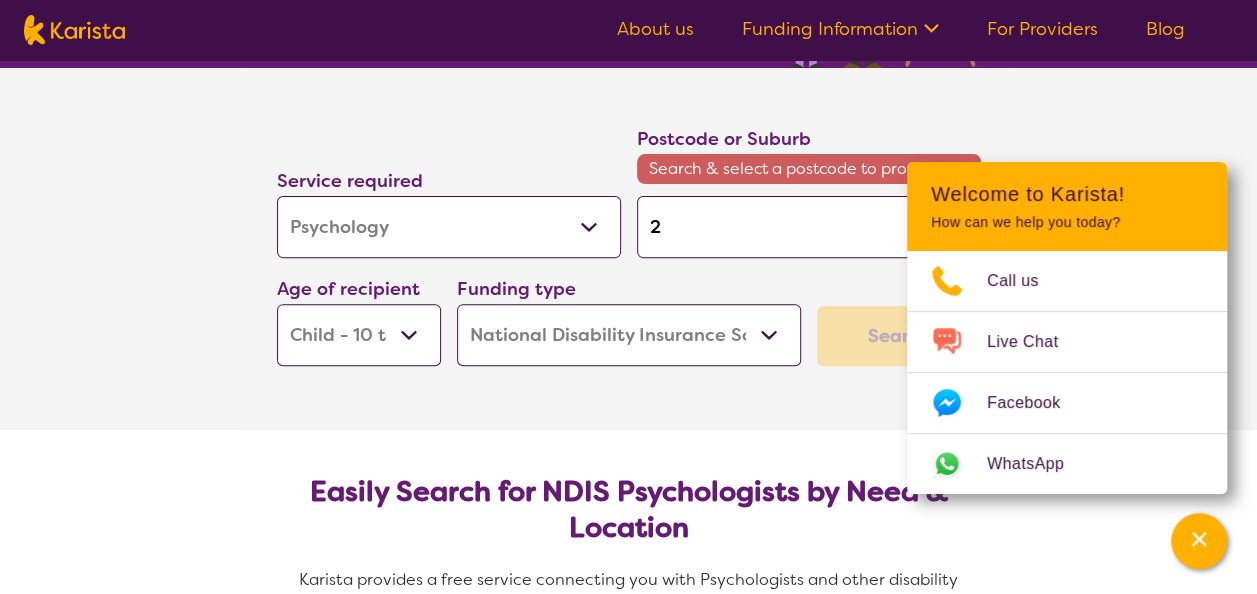 type 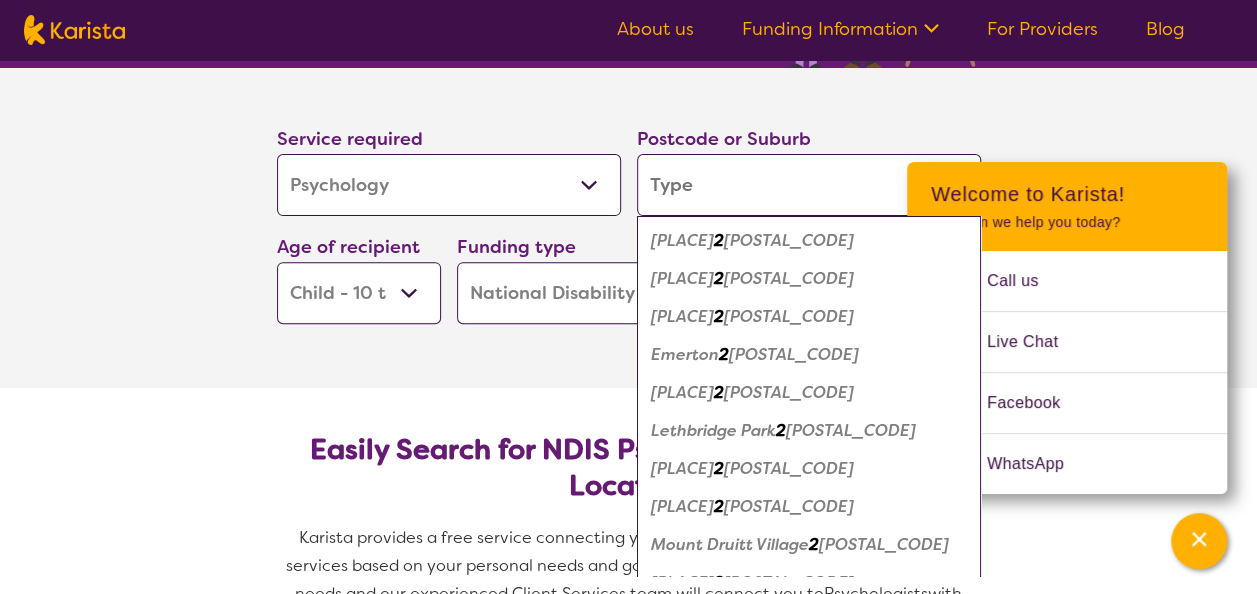 type on "m" 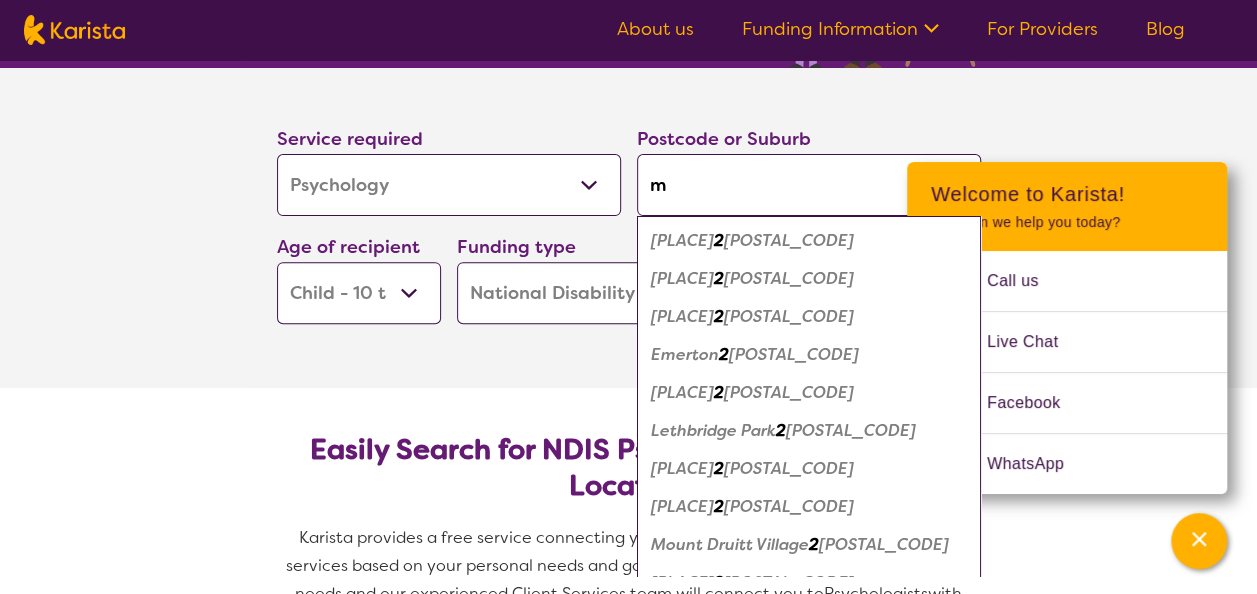 type on "mo" 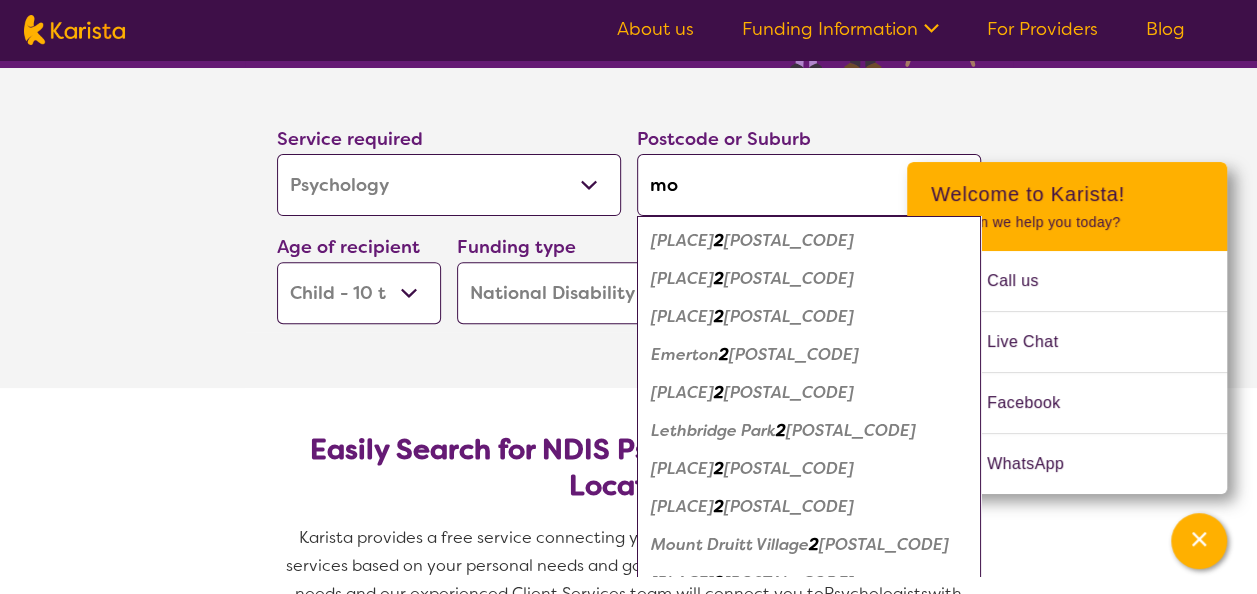 type on "mo" 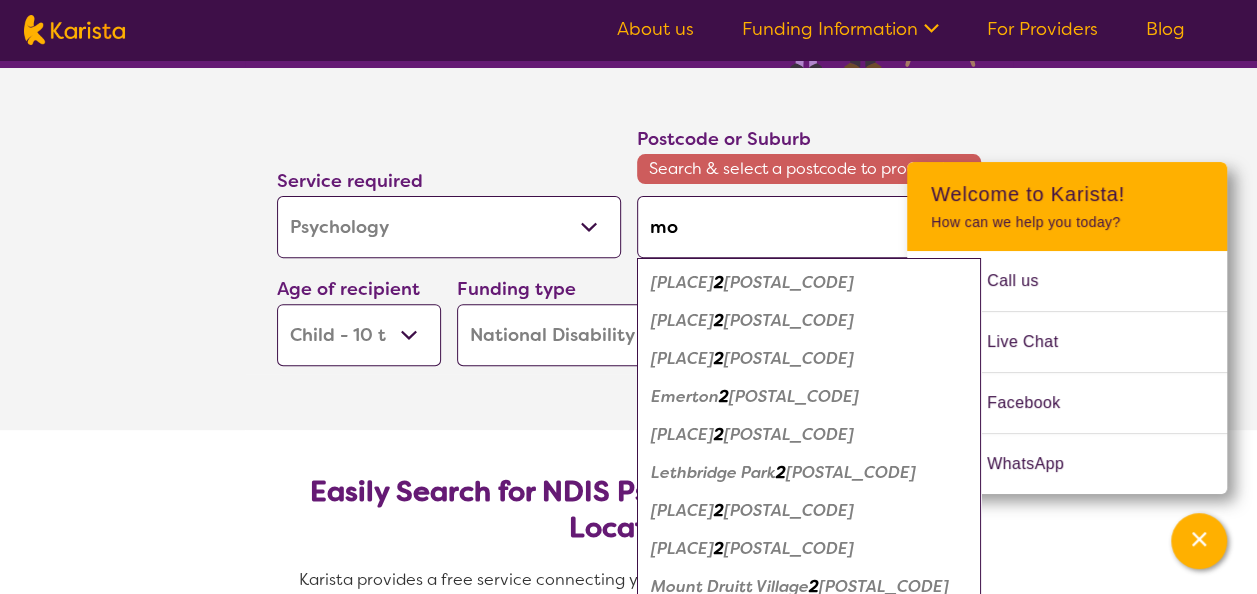 type on "[PLACE]" 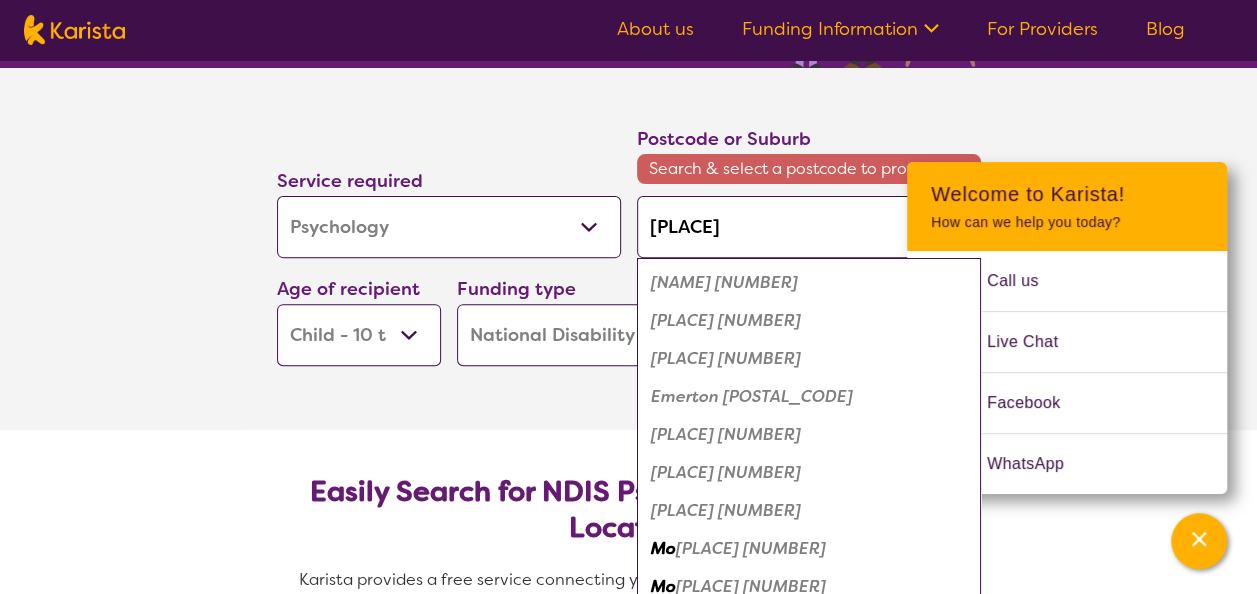 type on "[PLACE_NAME]" 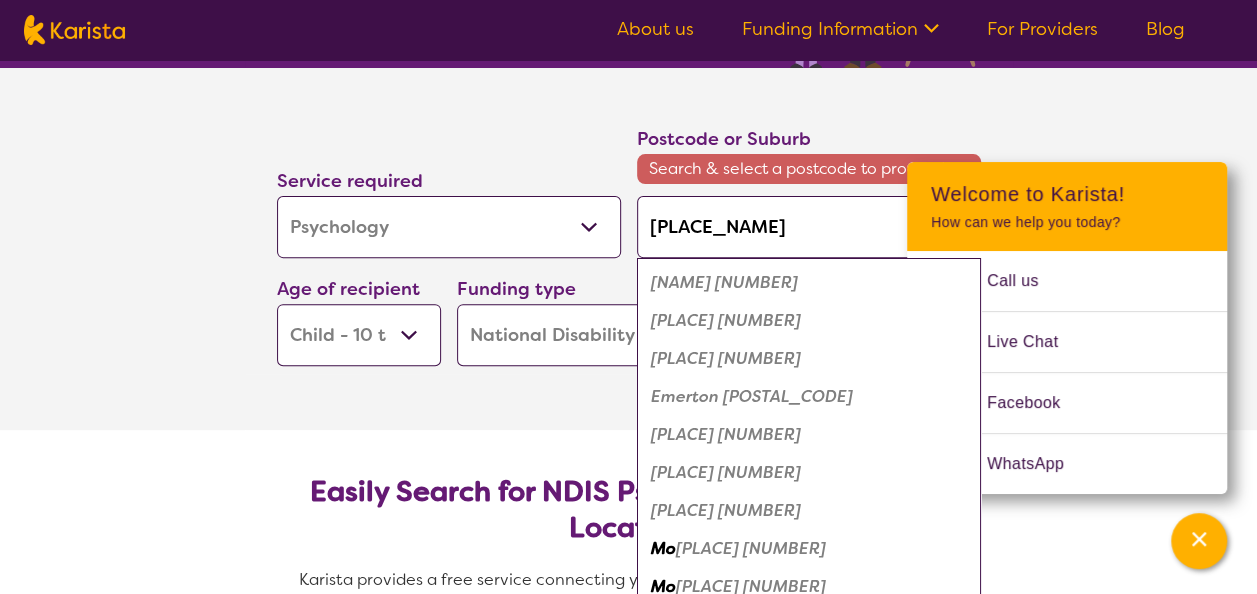 type on "mount" 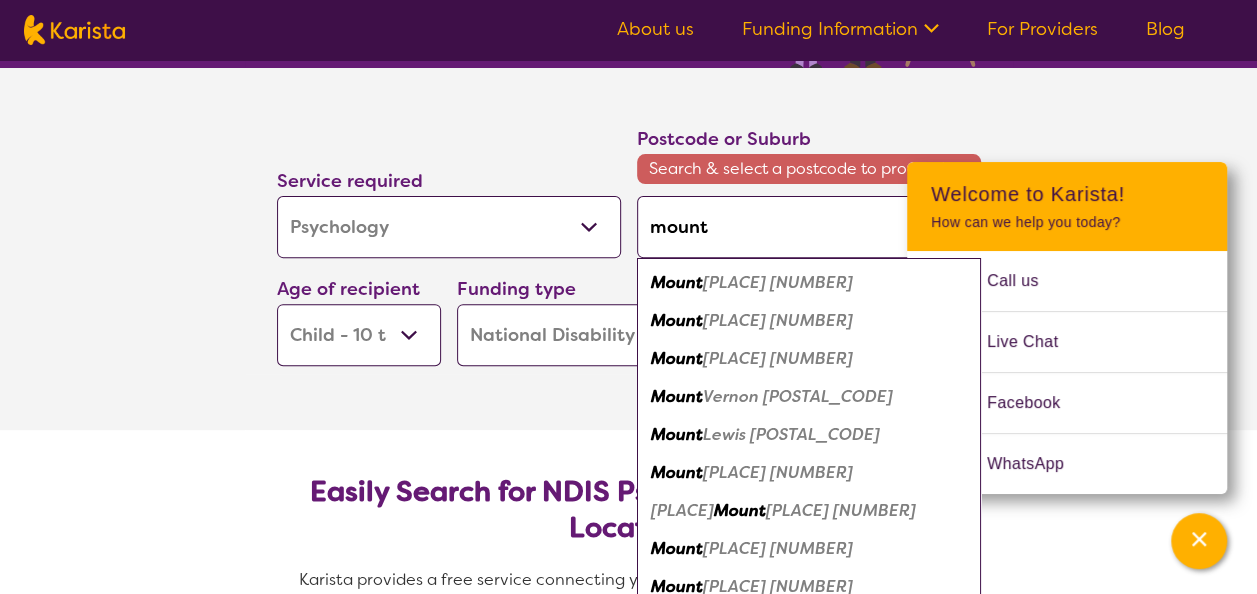 type on "mount" 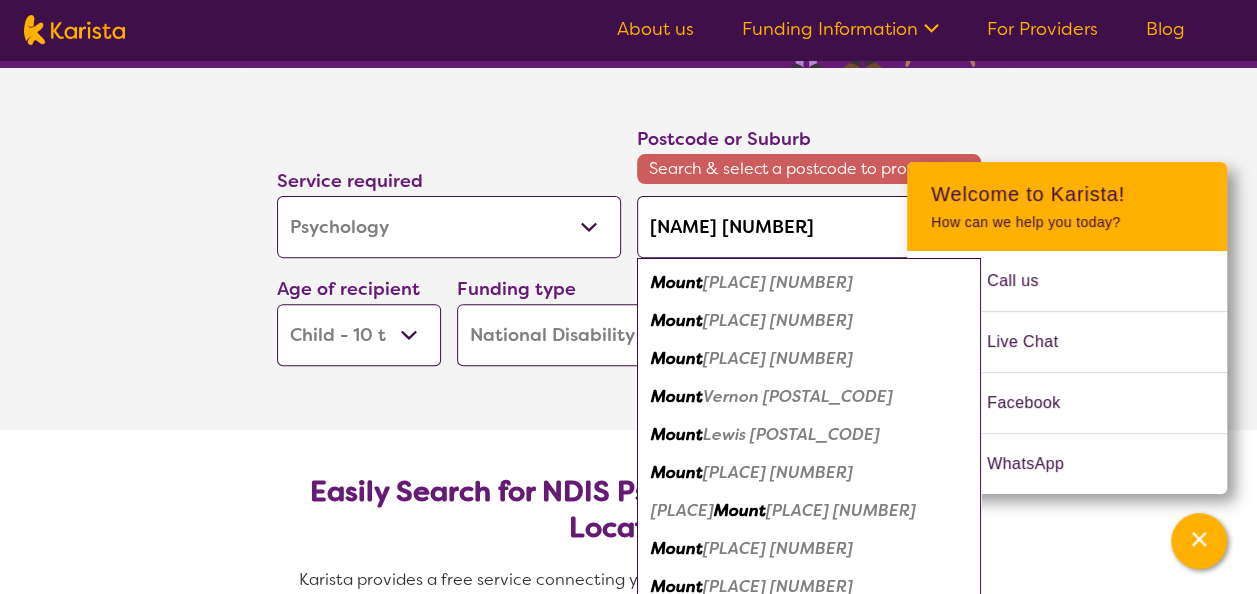 type on "[PLACE]" 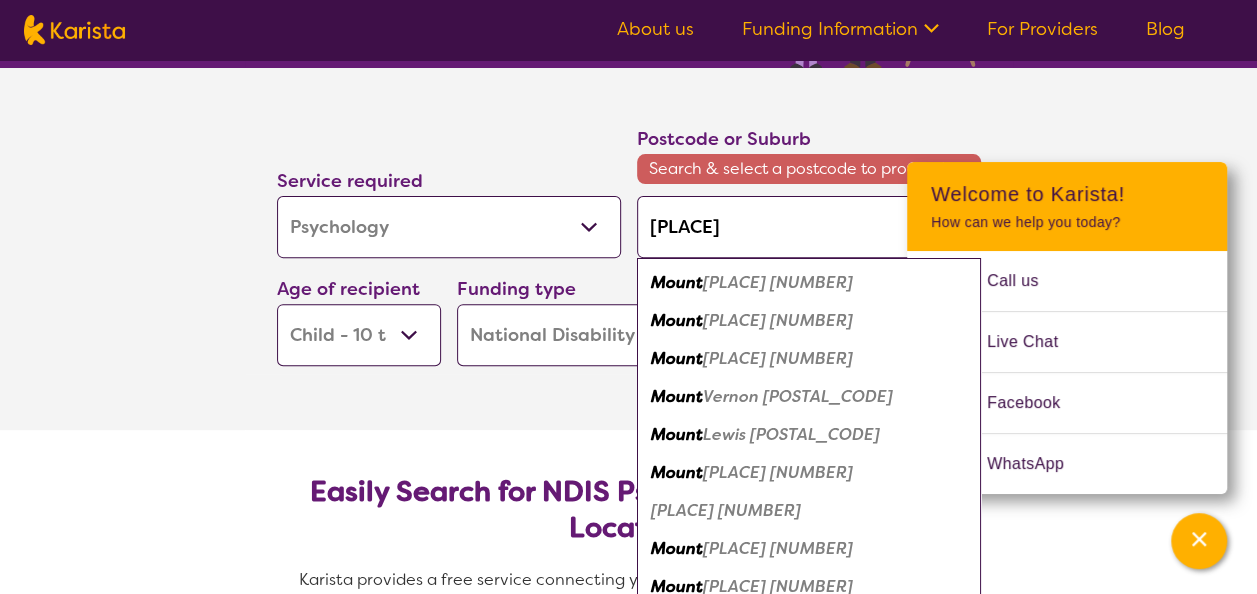 type on "[PLACE]" 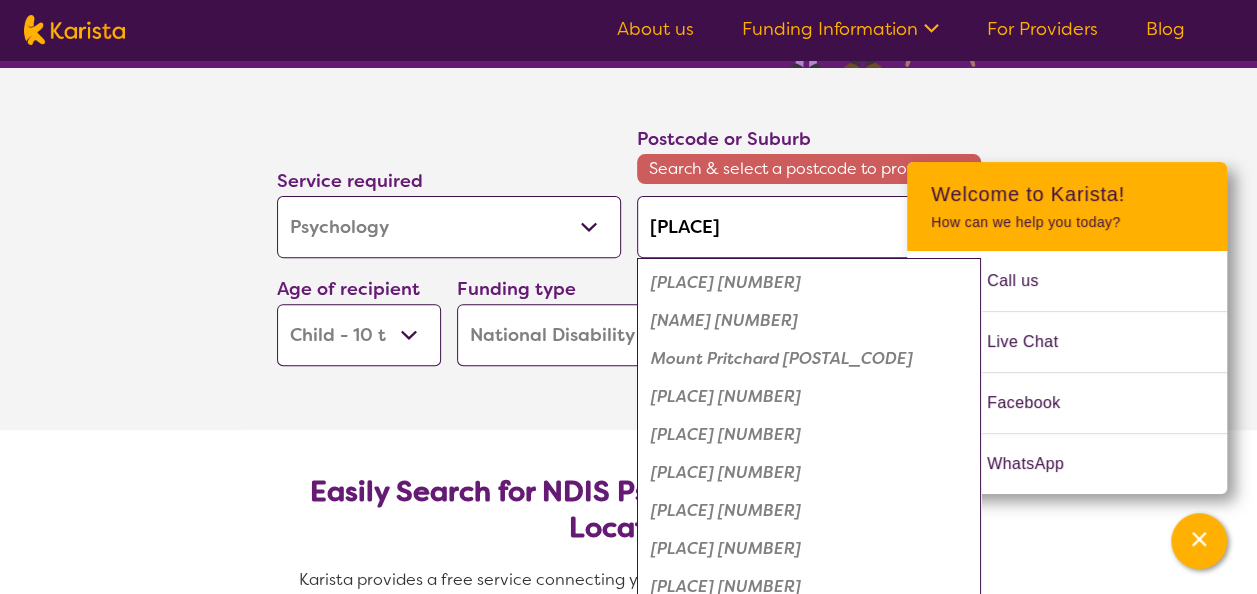 type on "mount druitt" 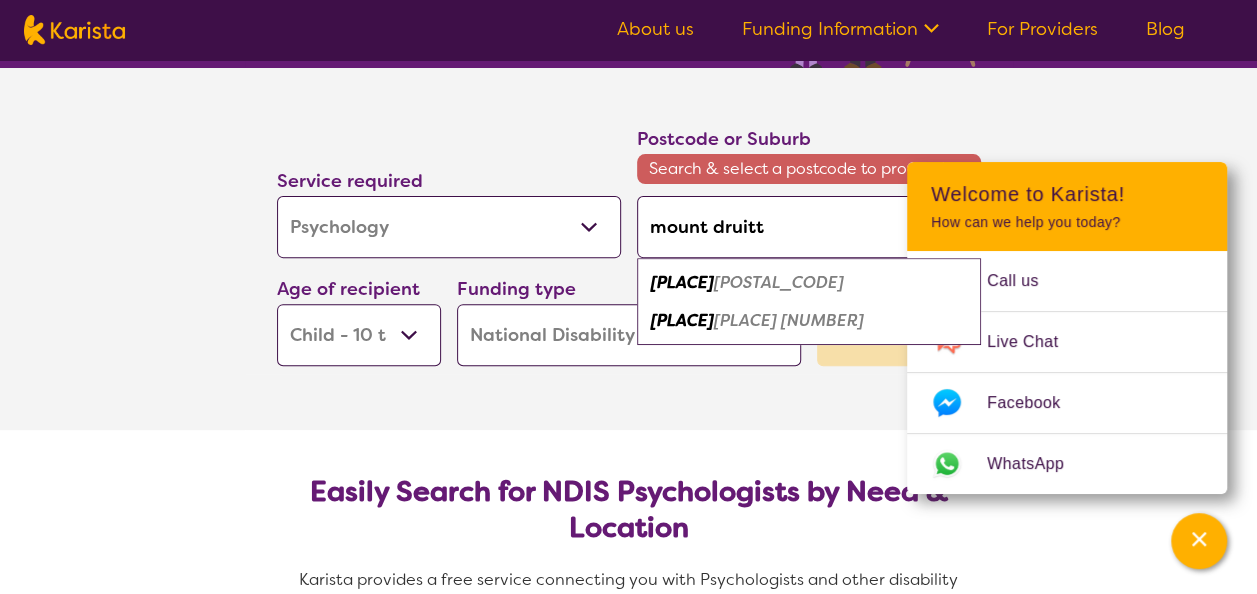 click on "[PLACE]" at bounding box center [682, 282] 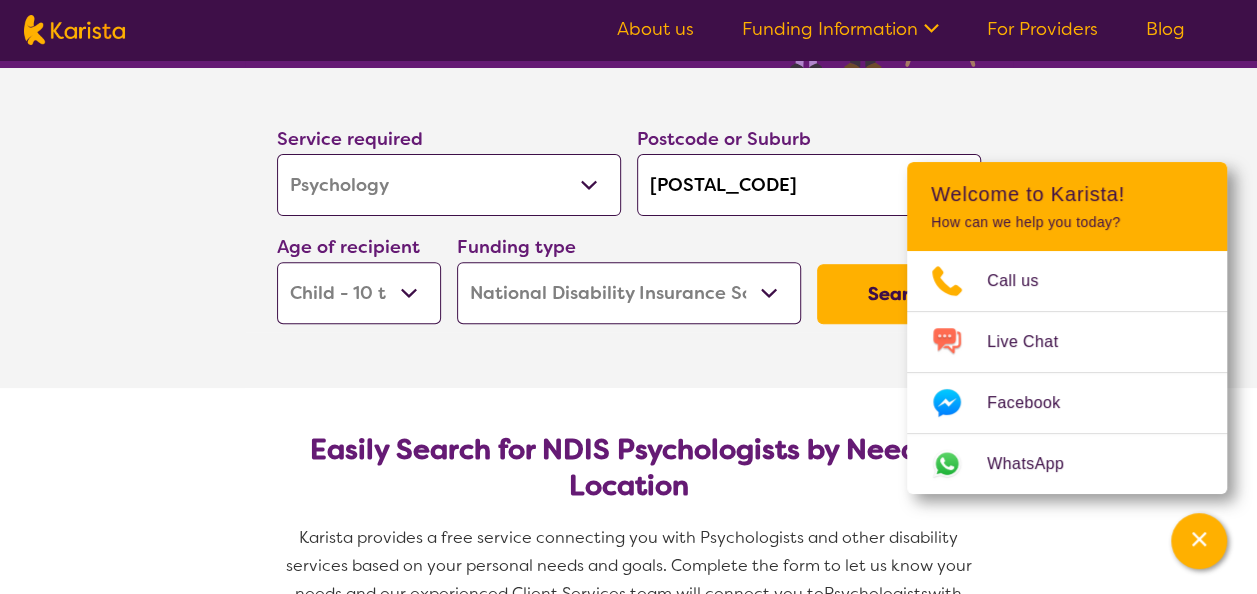 click on "Search" at bounding box center [899, 294] 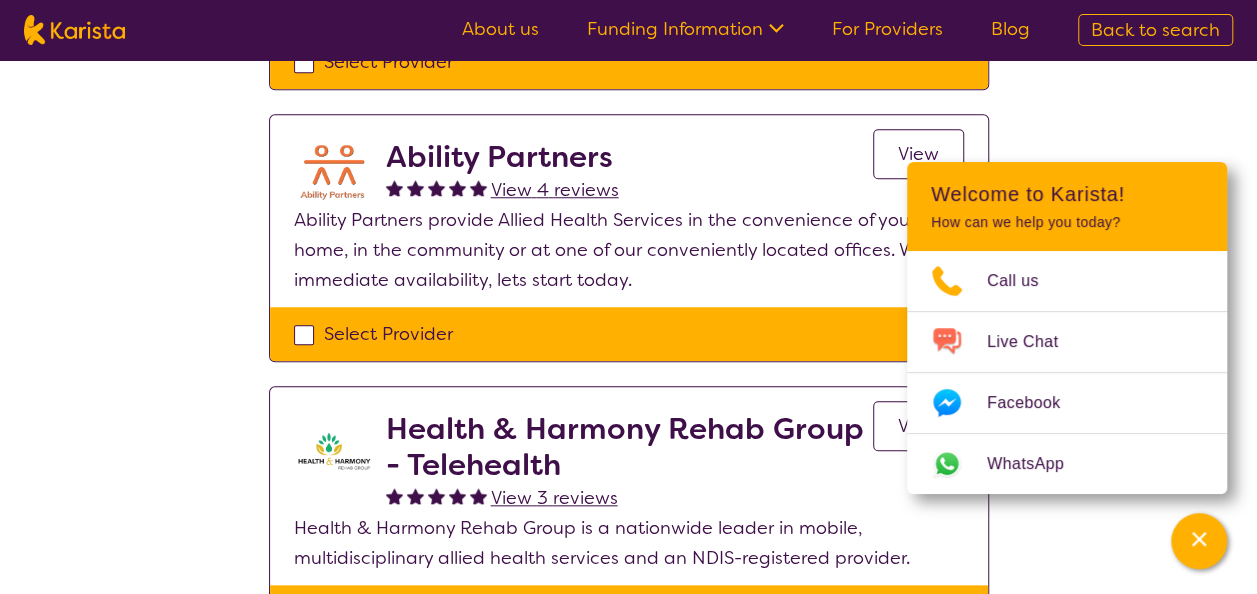 scroll, scrollTop: 756, scrollLeft: 0, axis: vertical 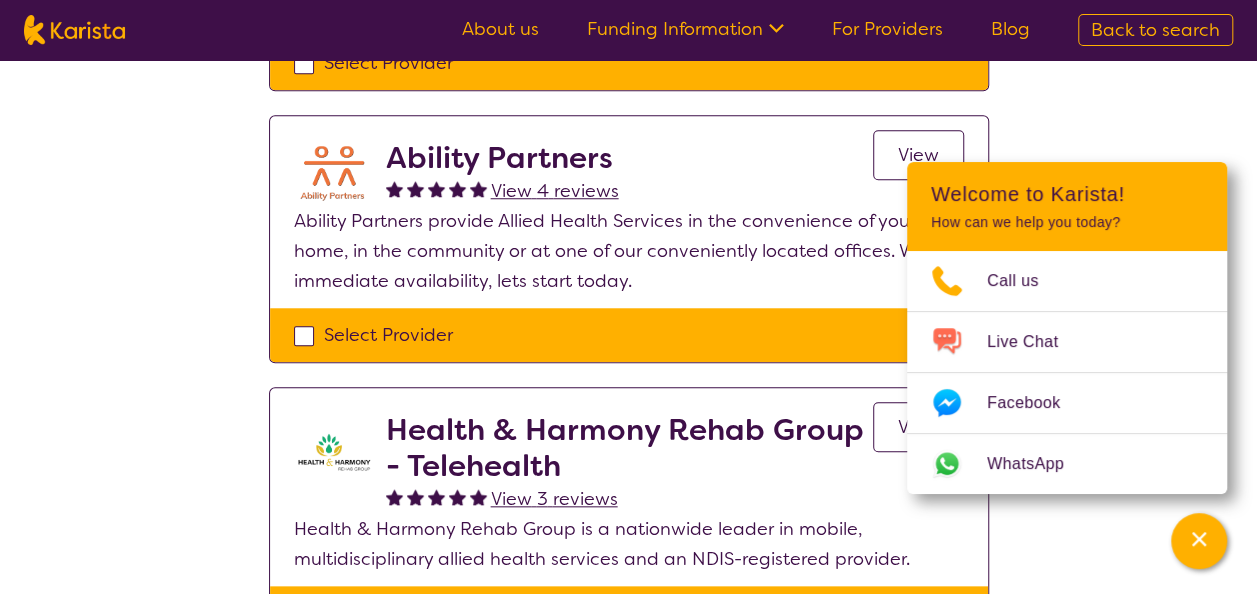 click on "View" at bounding box center [918, 155] 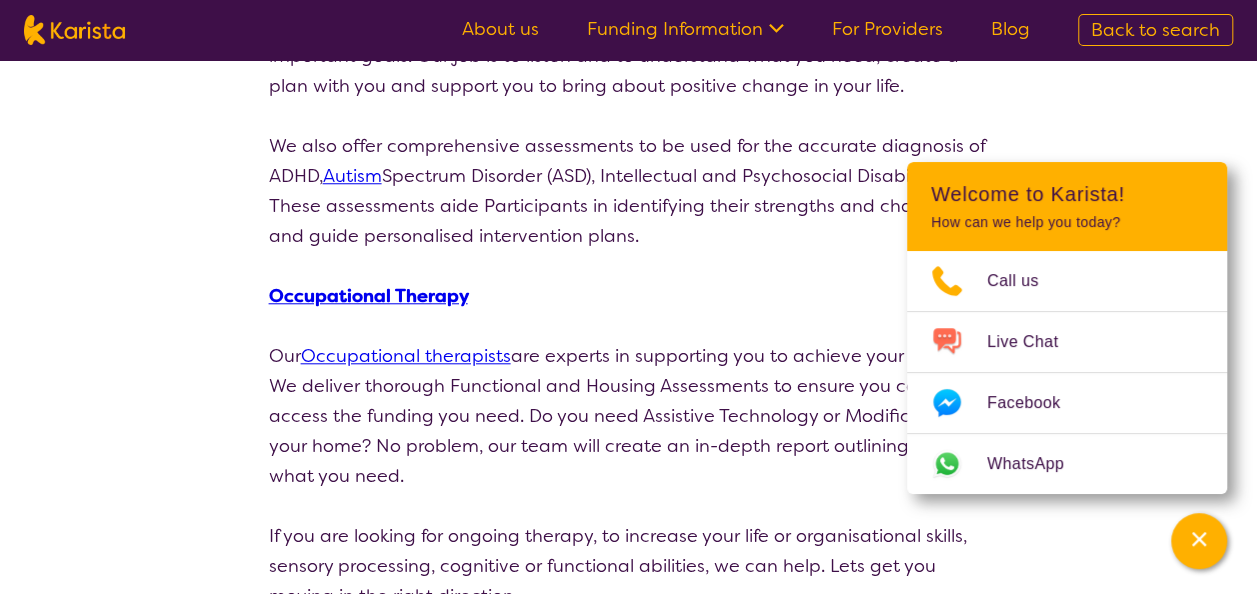 scroll, scrollTop: 790, scrollLeft: 0, axis: vertical 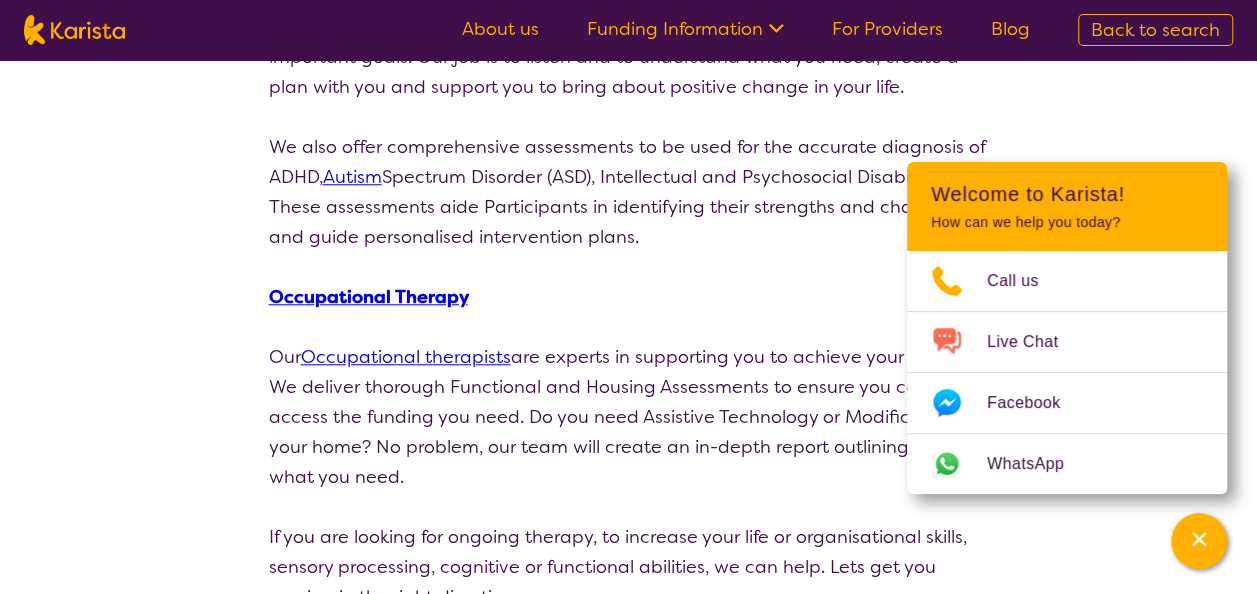 select on "by_score" 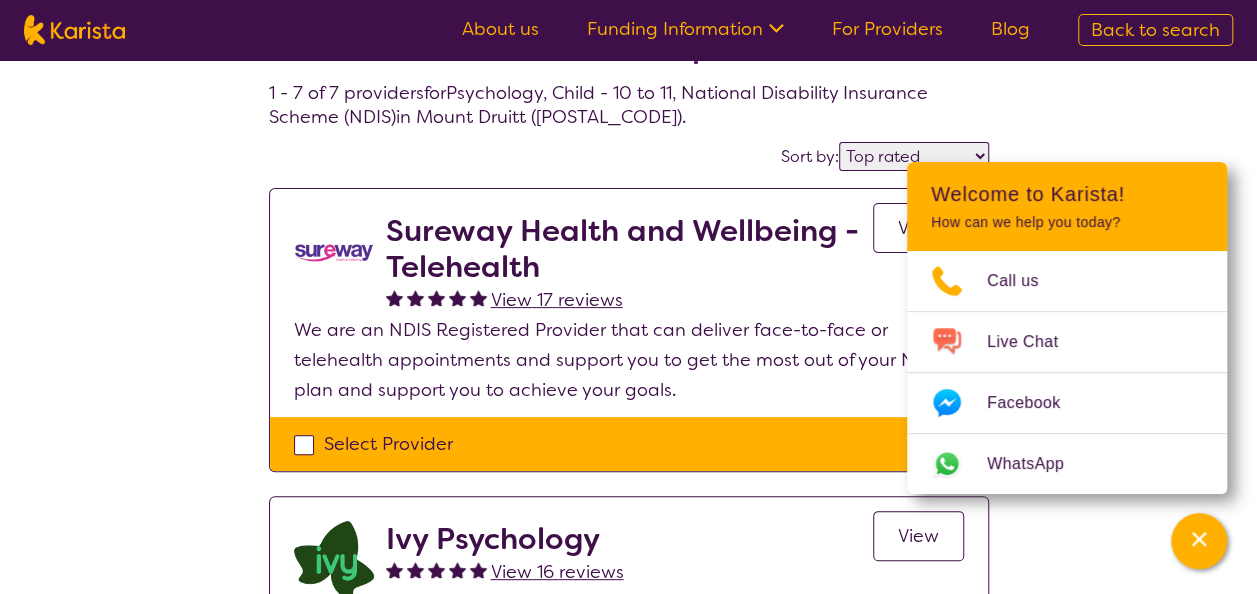 scroll, scrollTop: 51, scrollLeft: 0, axis: vertical 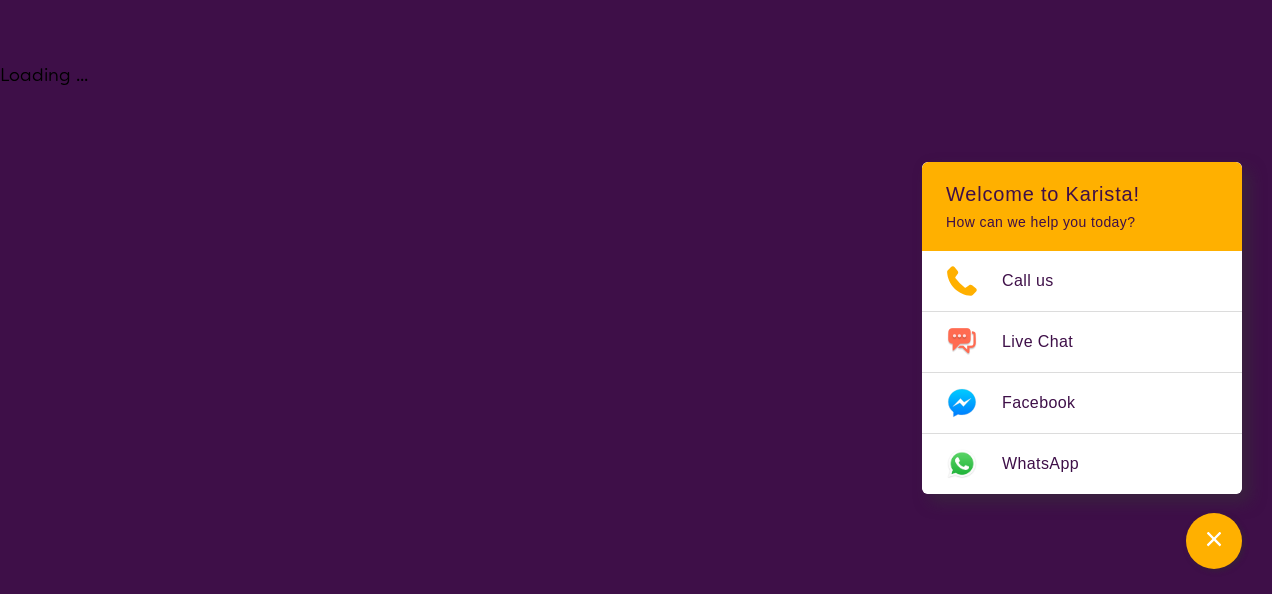 select on "Psychology" 